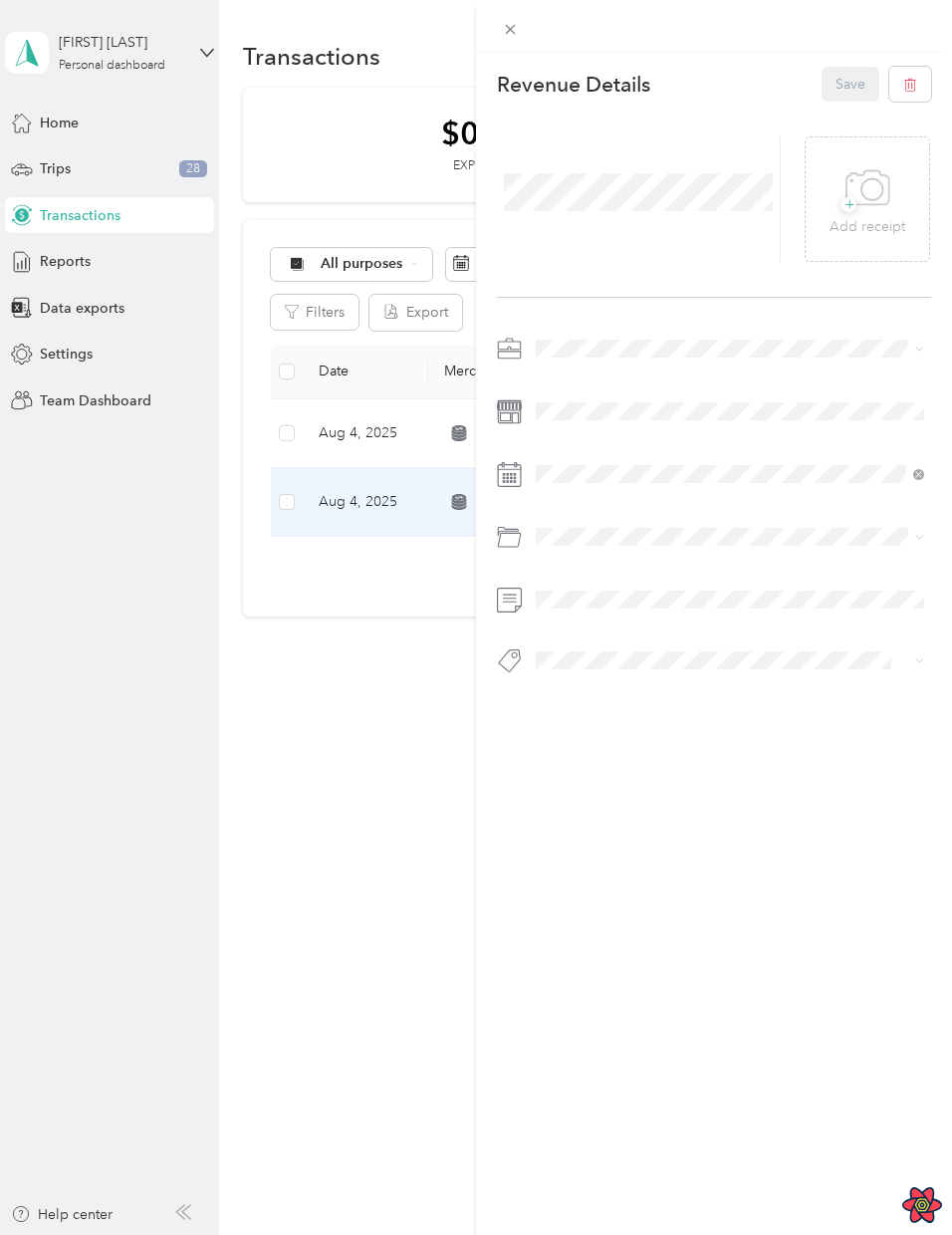 scroll, scrollTop: 0, scrollLeft: 0, axis: both 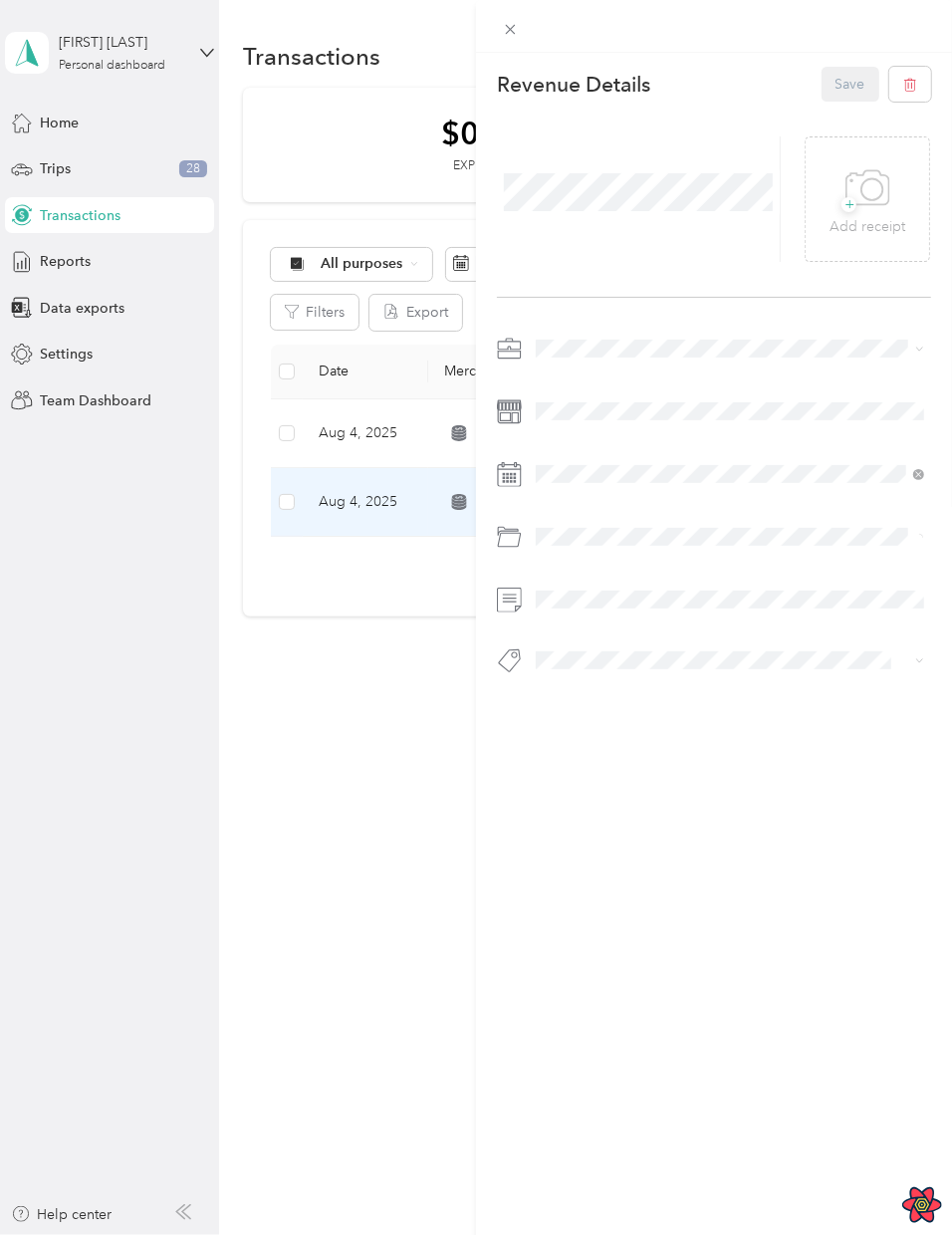 click on "This  revenue  cannot be edited because it is either under review, approved, or paid. Contact your Team Manager to edit it.  Revenue Details Save + Add receipt" at bounding box center (476, 618) 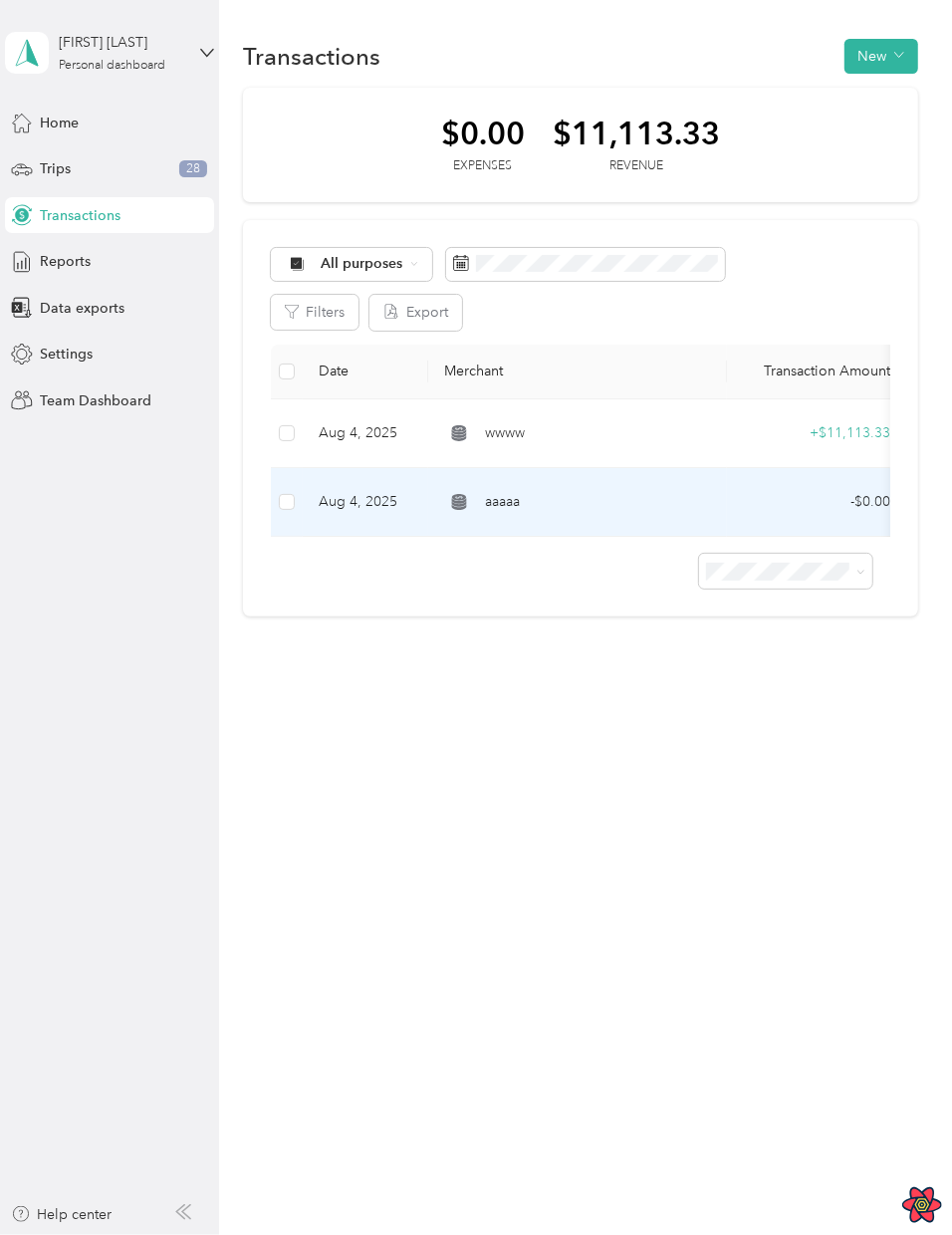 click on "aaaaa" at bounding box center [578, 502] 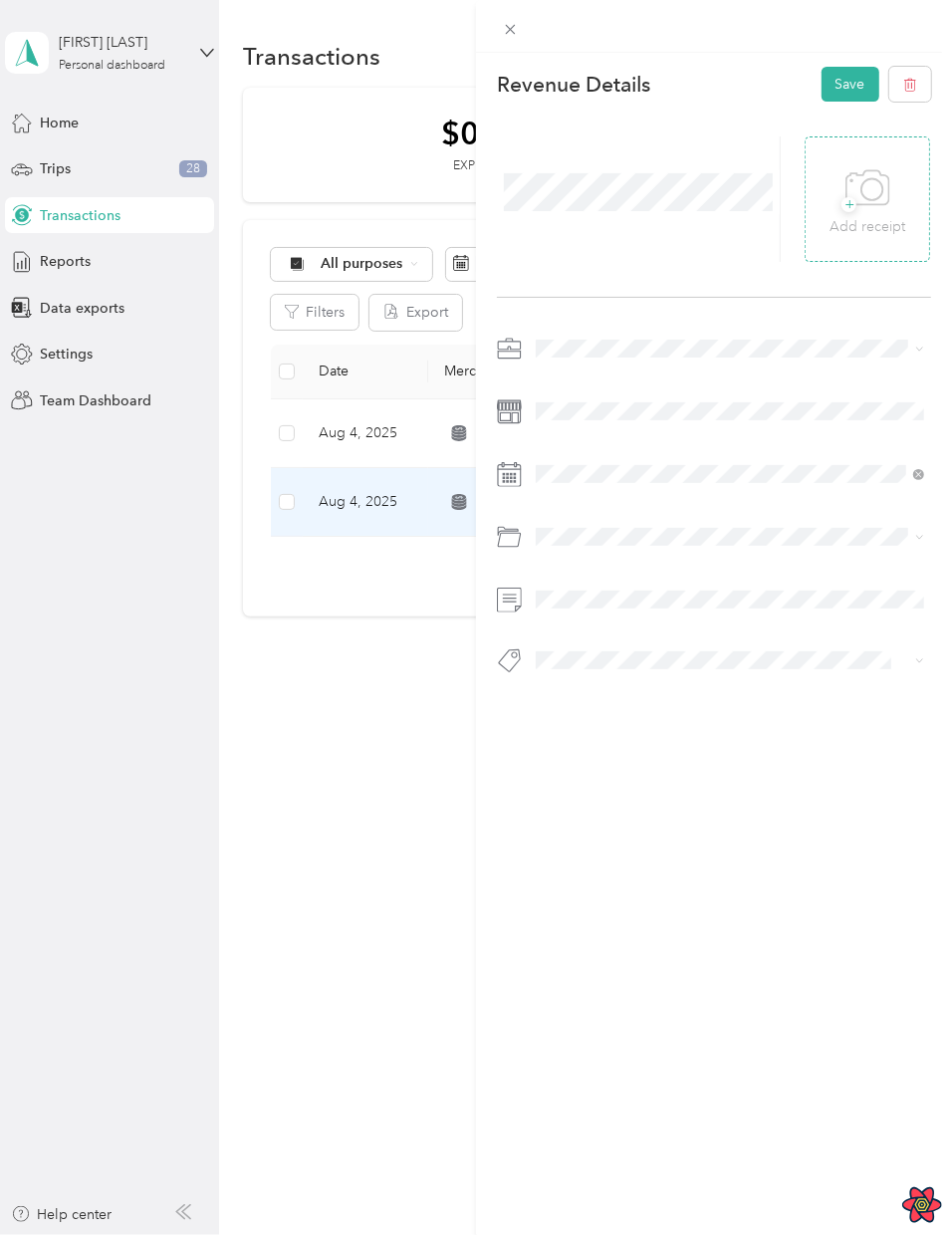 click 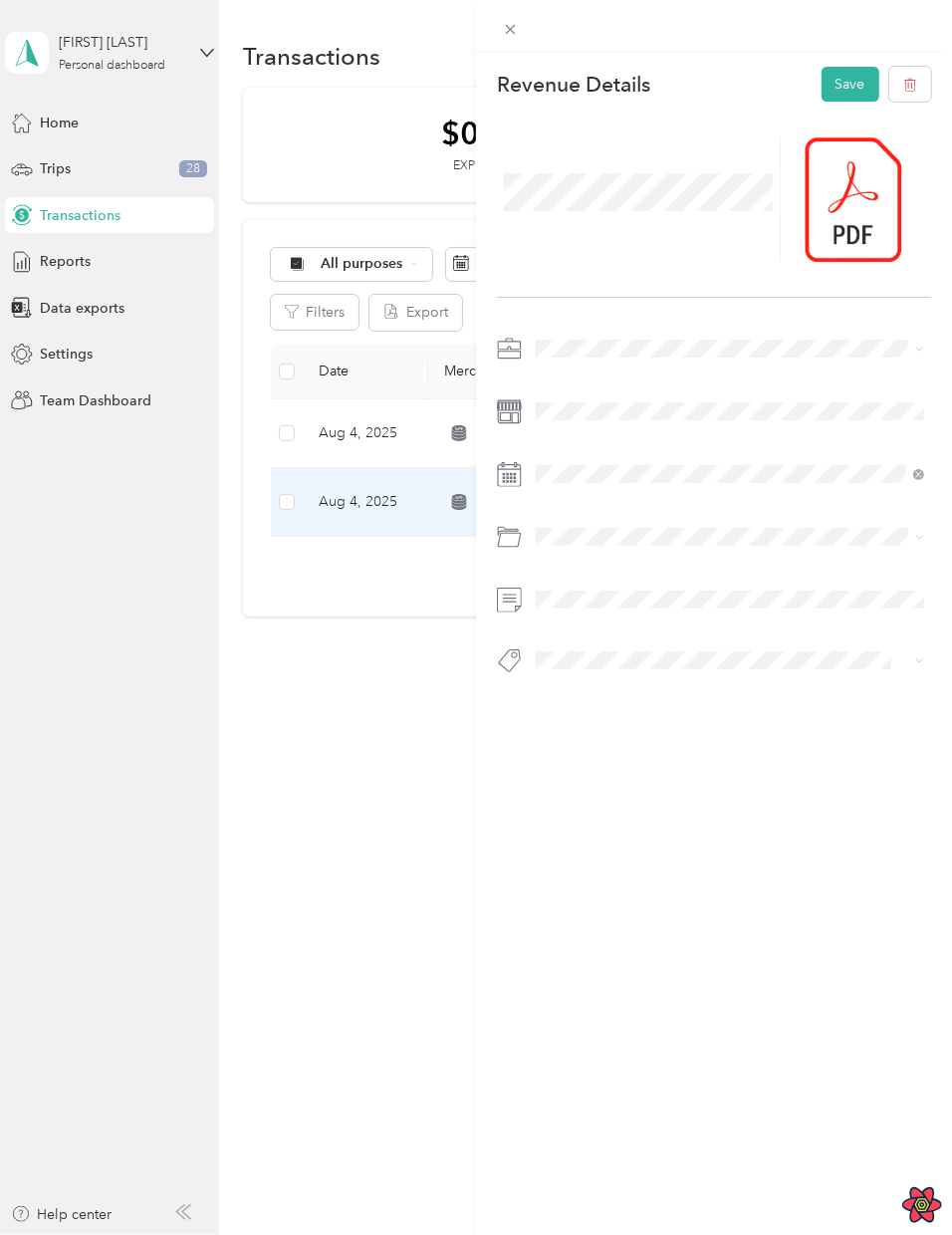 click at bounding box center [714, 199] 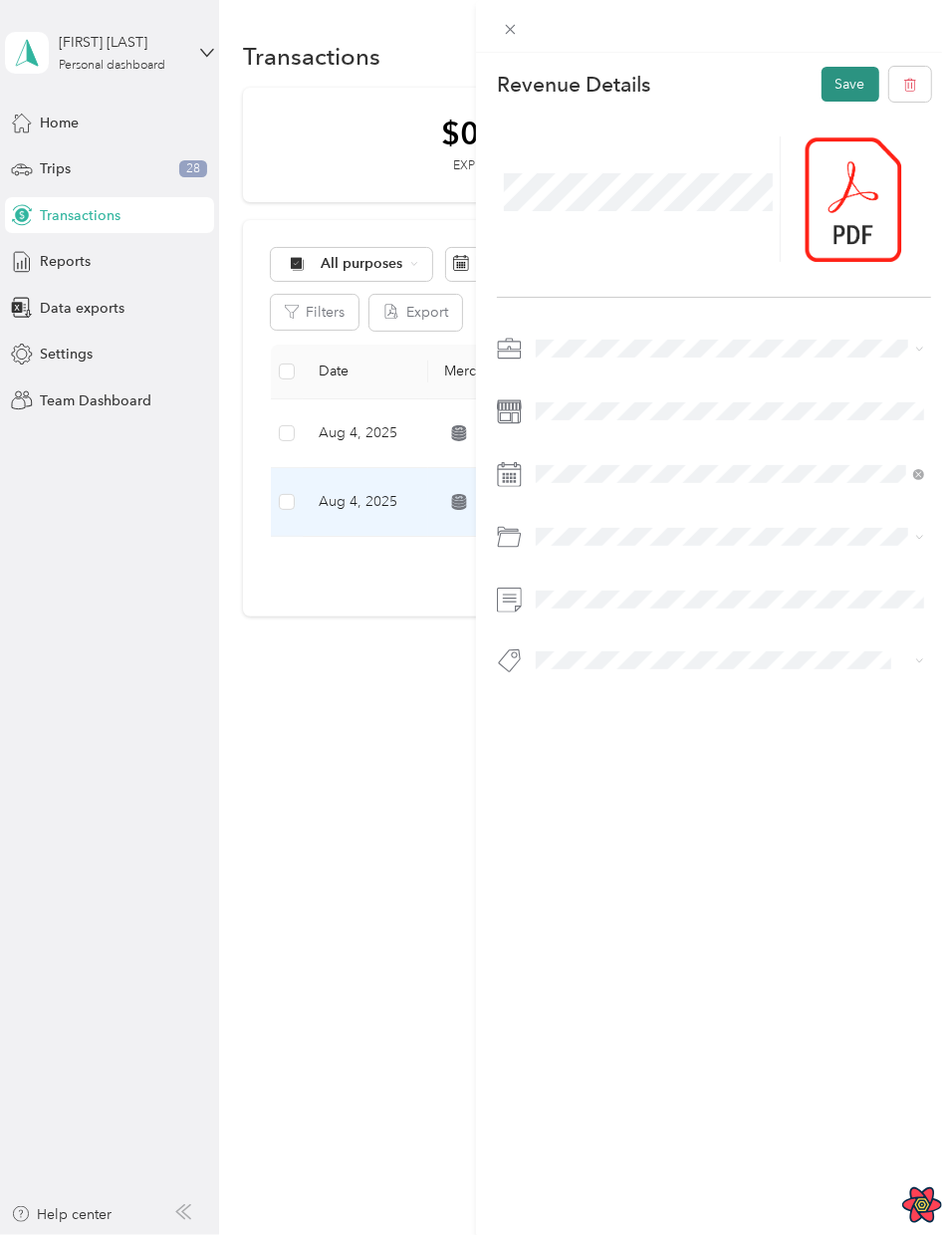 click on "Save" at bounding box center [850, 84] 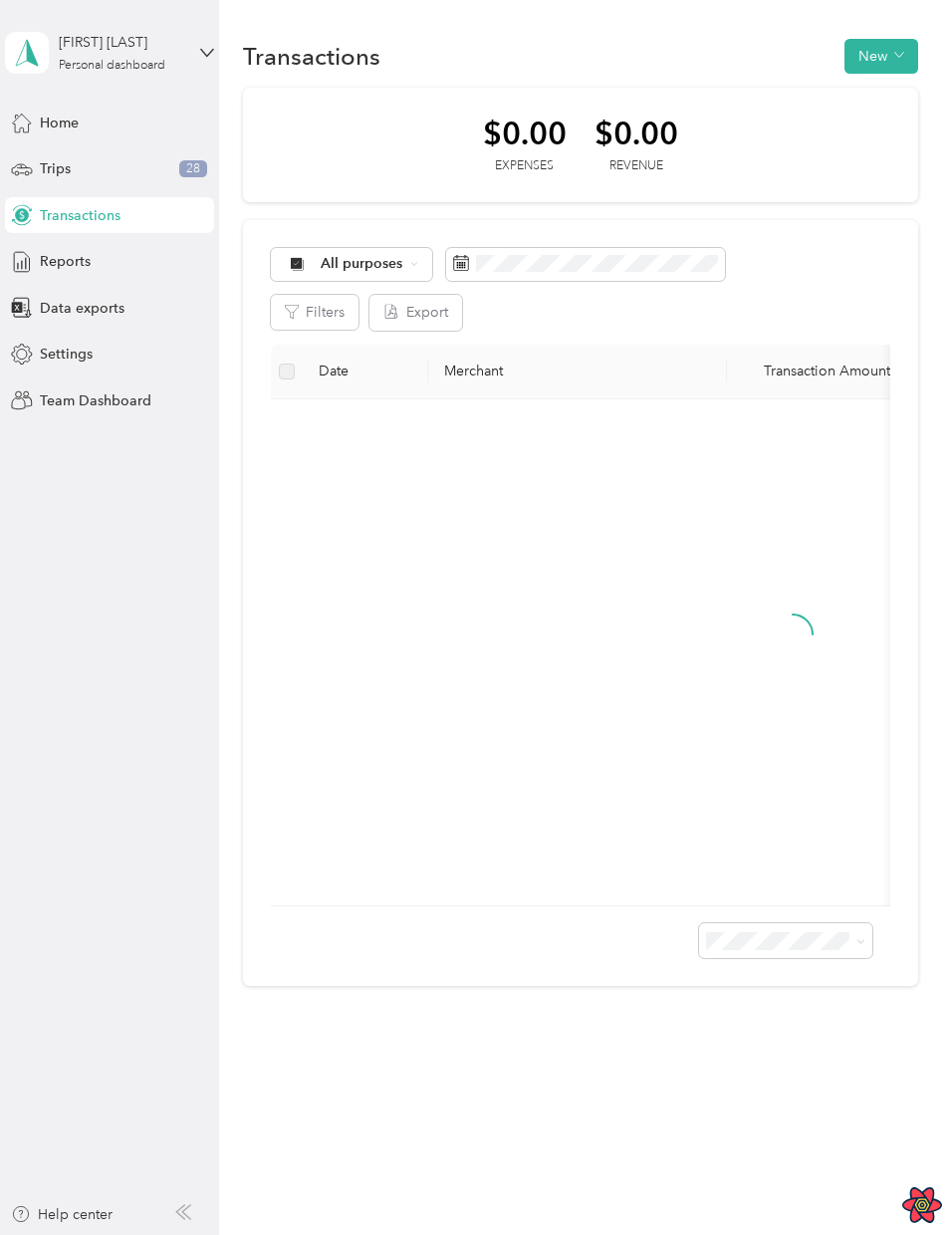 scroll, scrollTop: 0, scrollLeft: 0, axis: both 